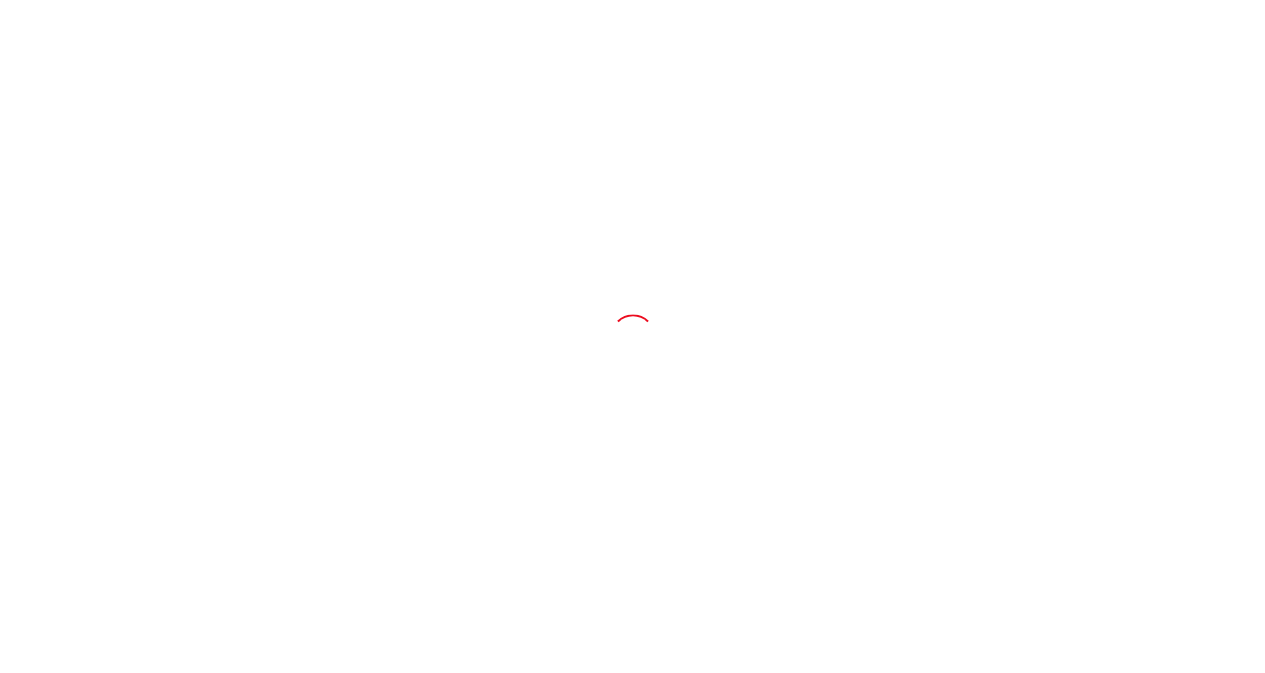scroll, scrollTop: 0, scrollLeft: 0, axis: both 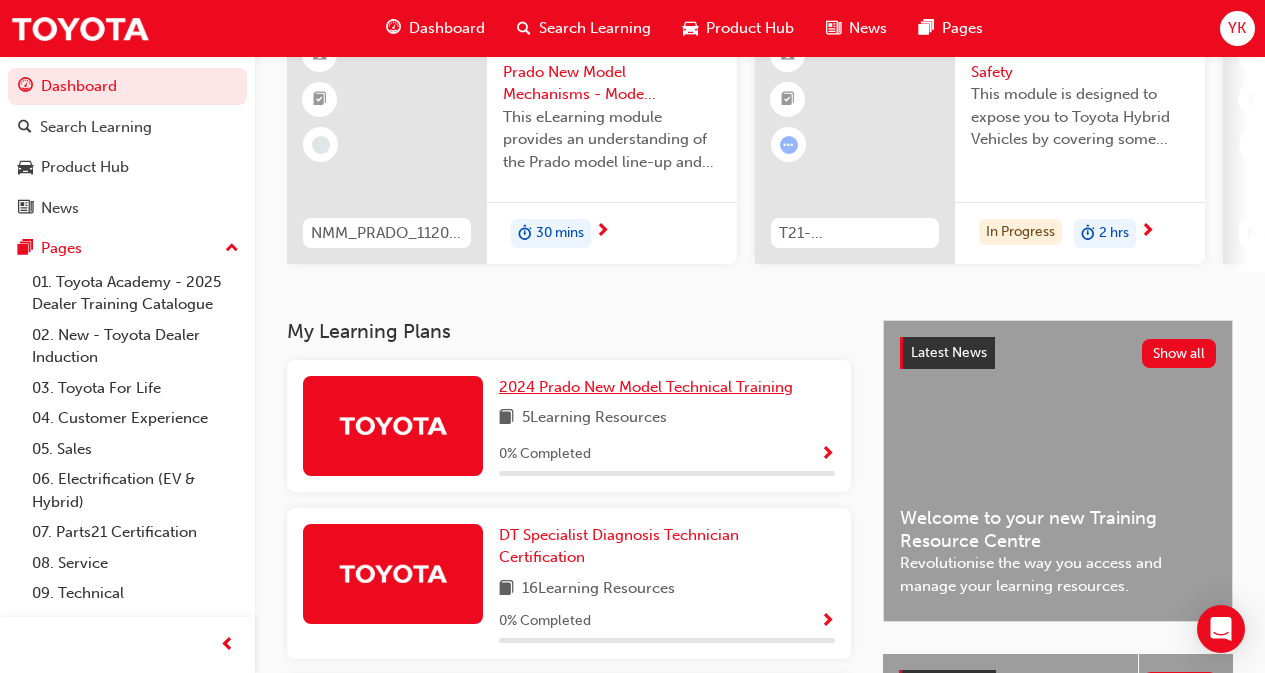 click on "2024 Prado New Model Technical Training" at bounding box center [646, 387] 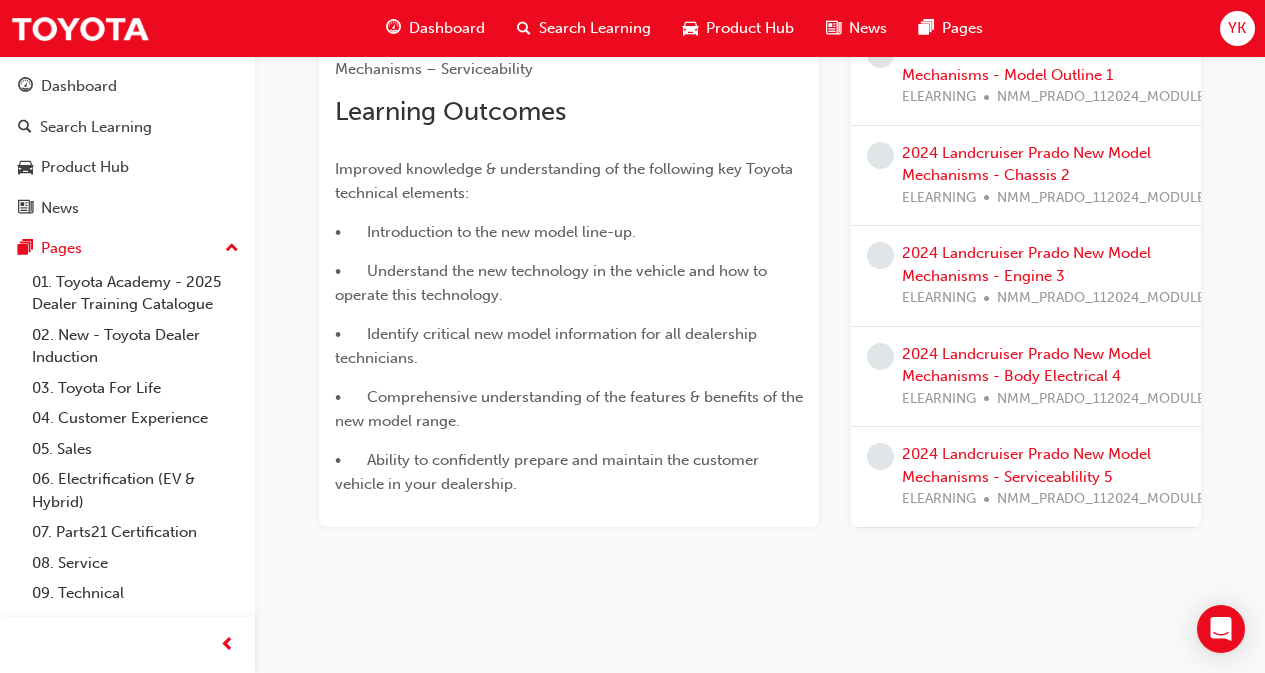 scroll, scrollTop: 0, scrollLeft: 0, axis: both 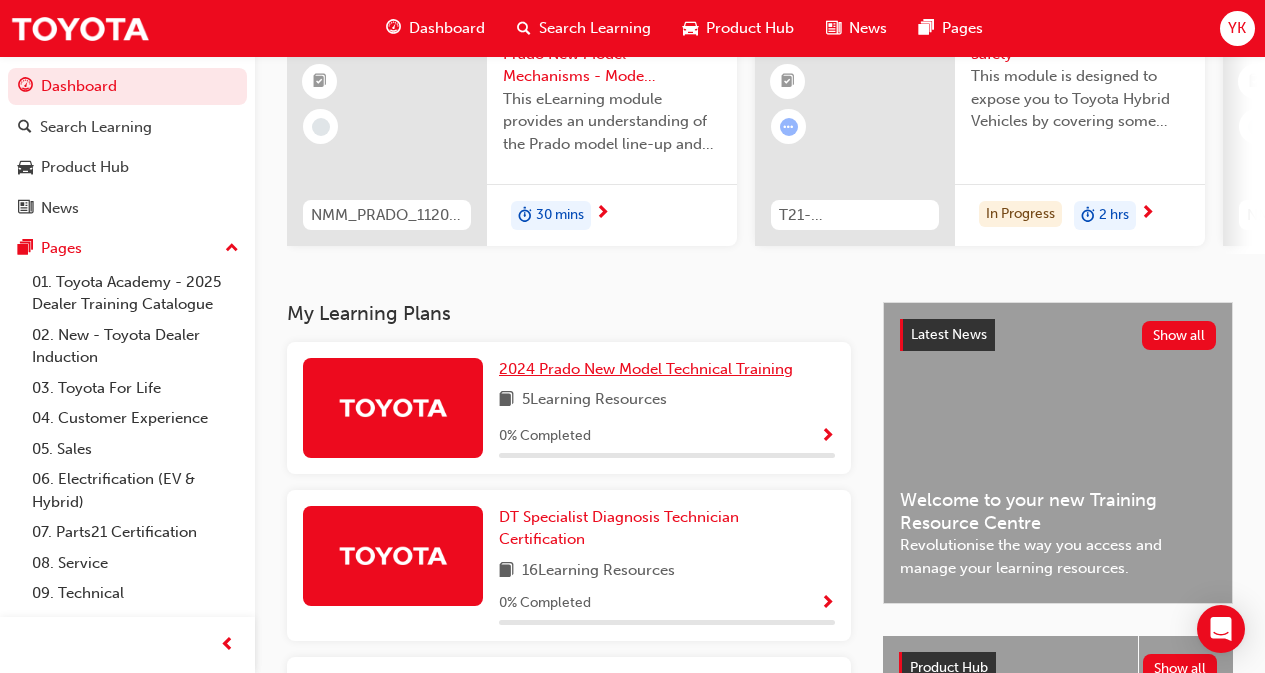 click on "2024 Prado New Model Technical Training" at bounding box center [646, 369] 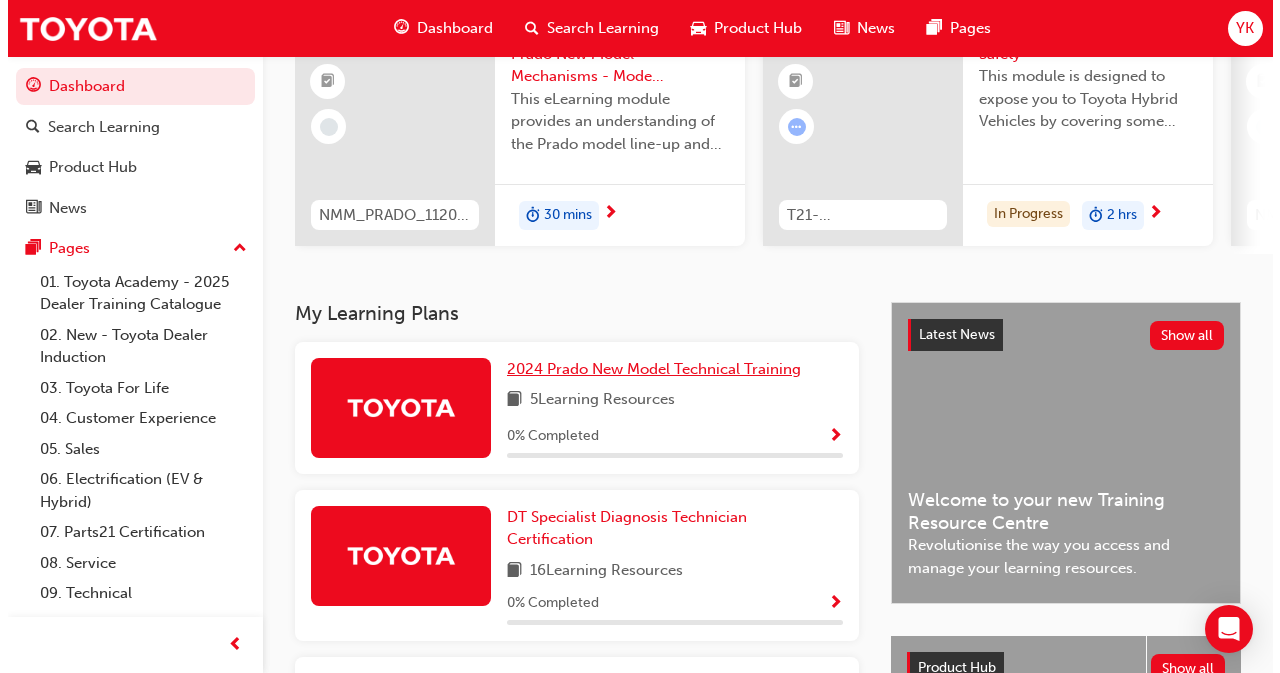 scroll, scrollTop: 0, scrollLeft: 0, axis: both 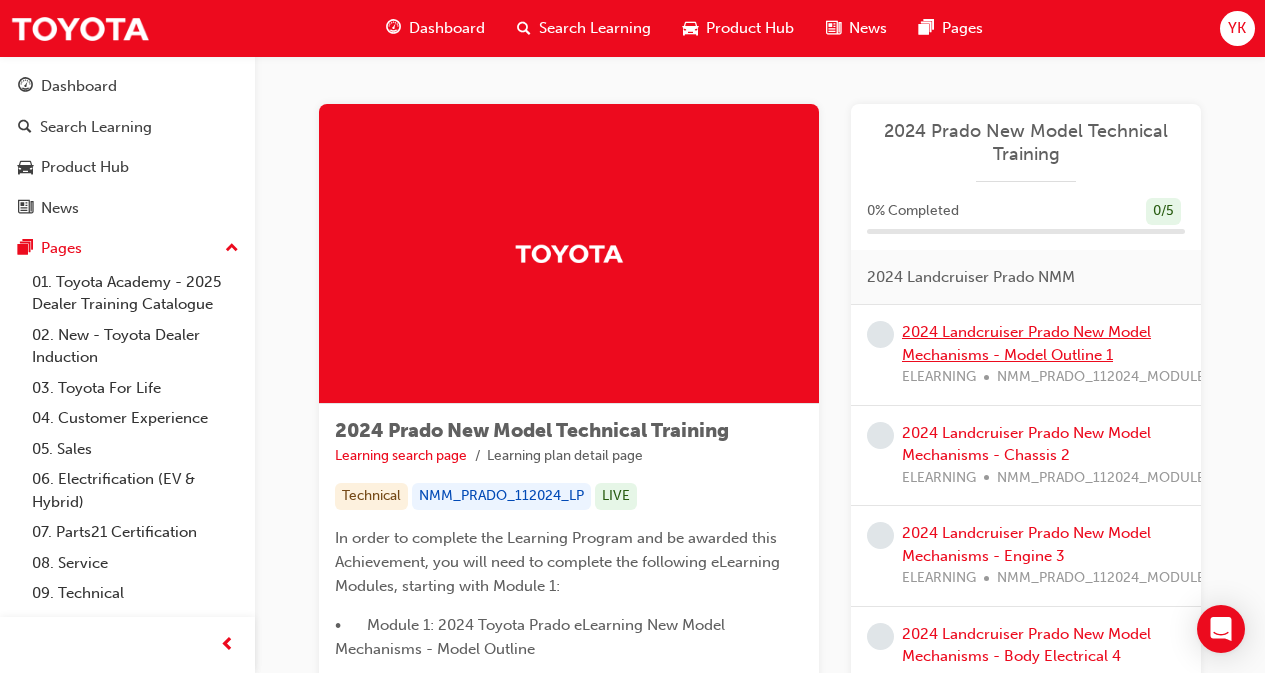 click on "2024 Landcruiser Prado New Model Mechanisms - Model Outline 1" at bounding box center (1026, 343) 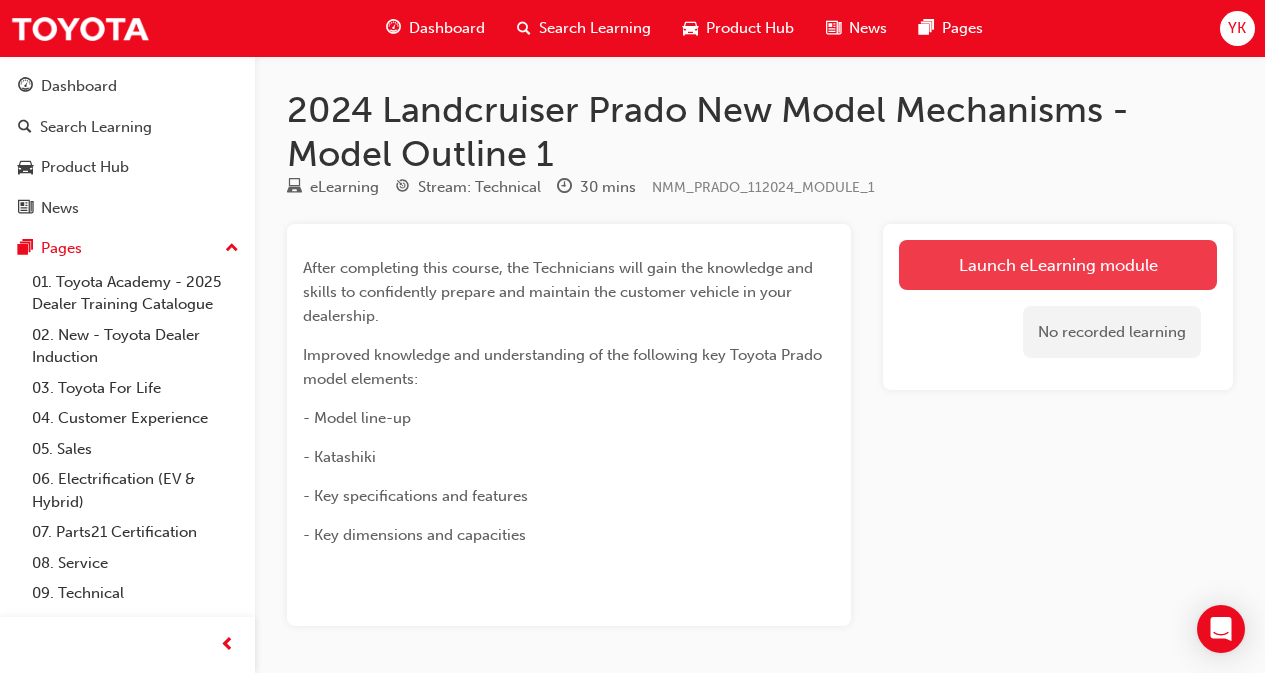 click on "Launch eLearning module" at bounding box center [1058, 265] 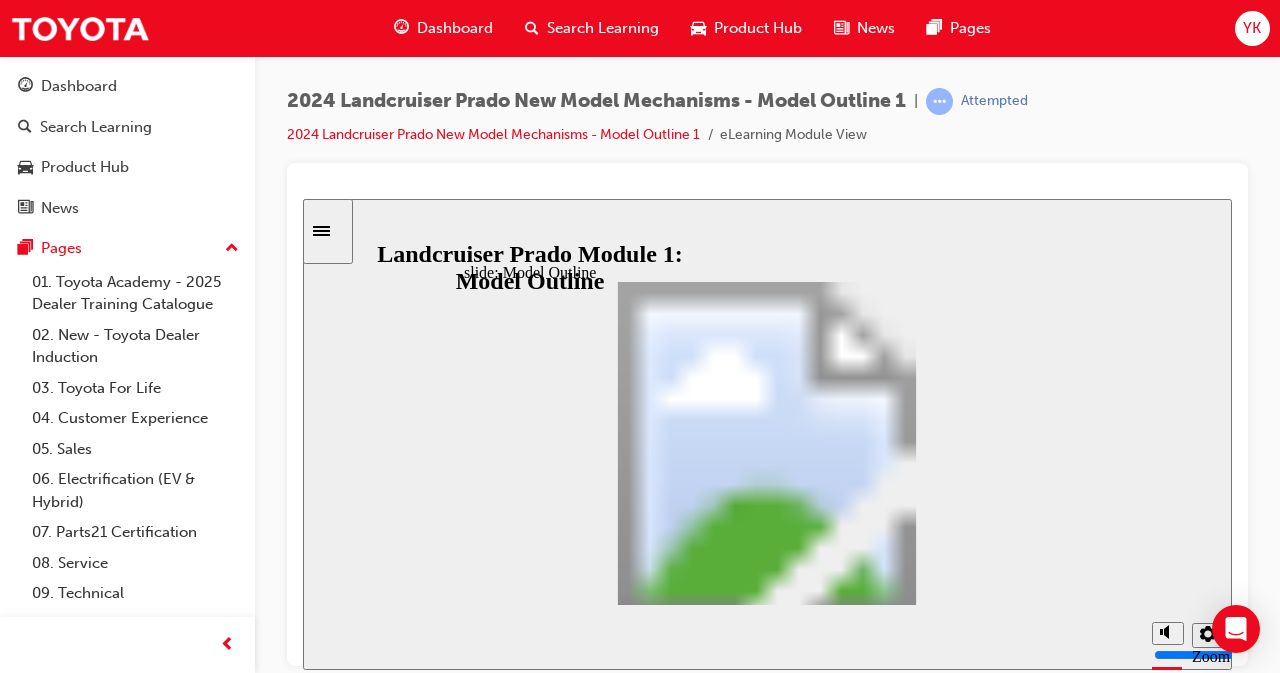 scroll, scrollTop: 0, scrollLeft: 0, axis: both 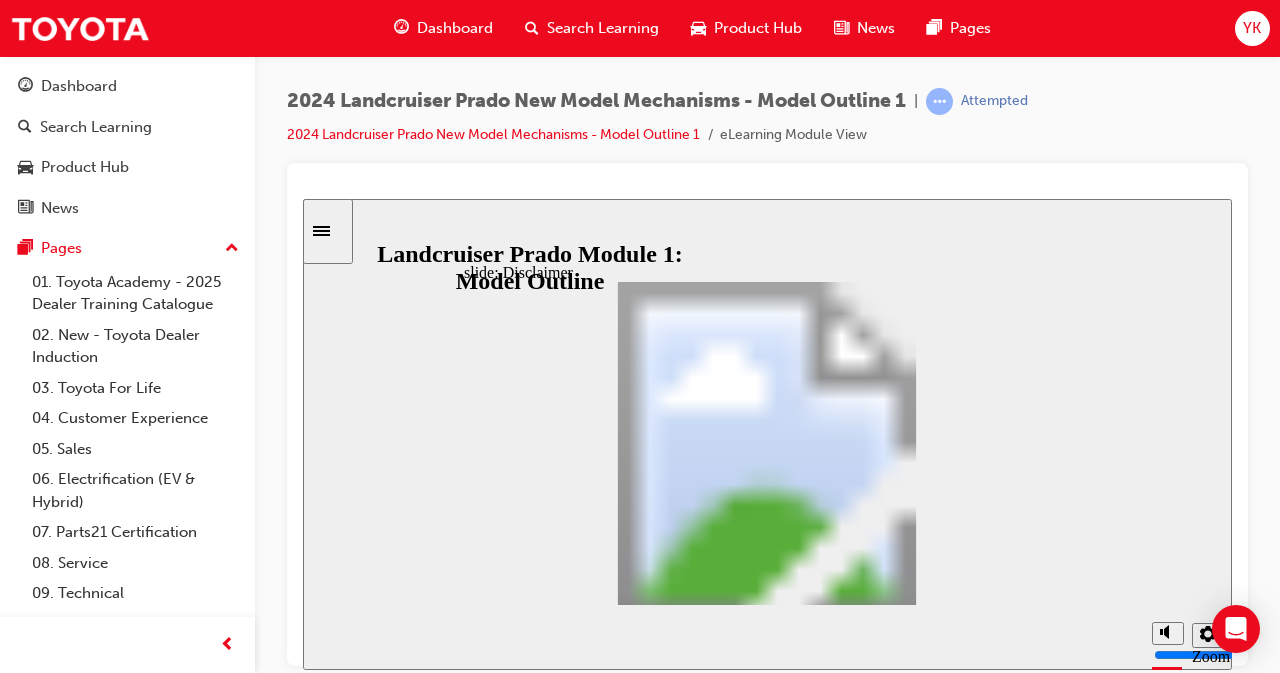 click at bounding box center [328, 230] 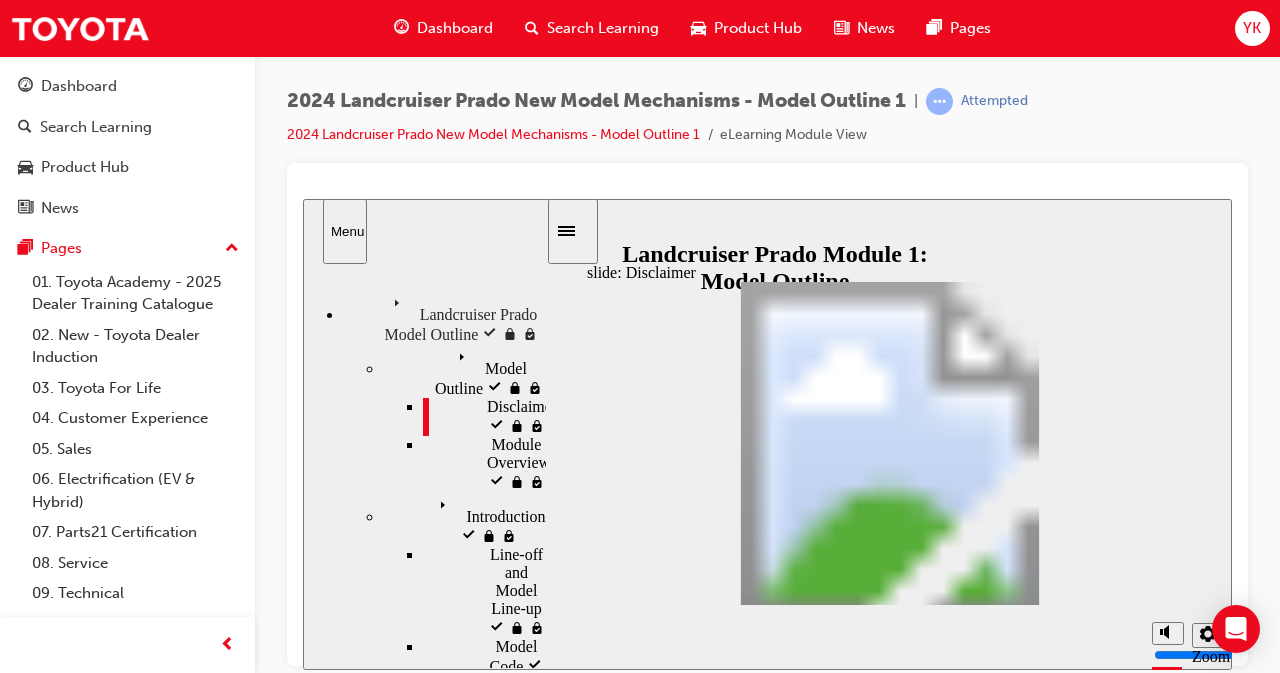 click on "Menu" at bounding box center (345, 230) 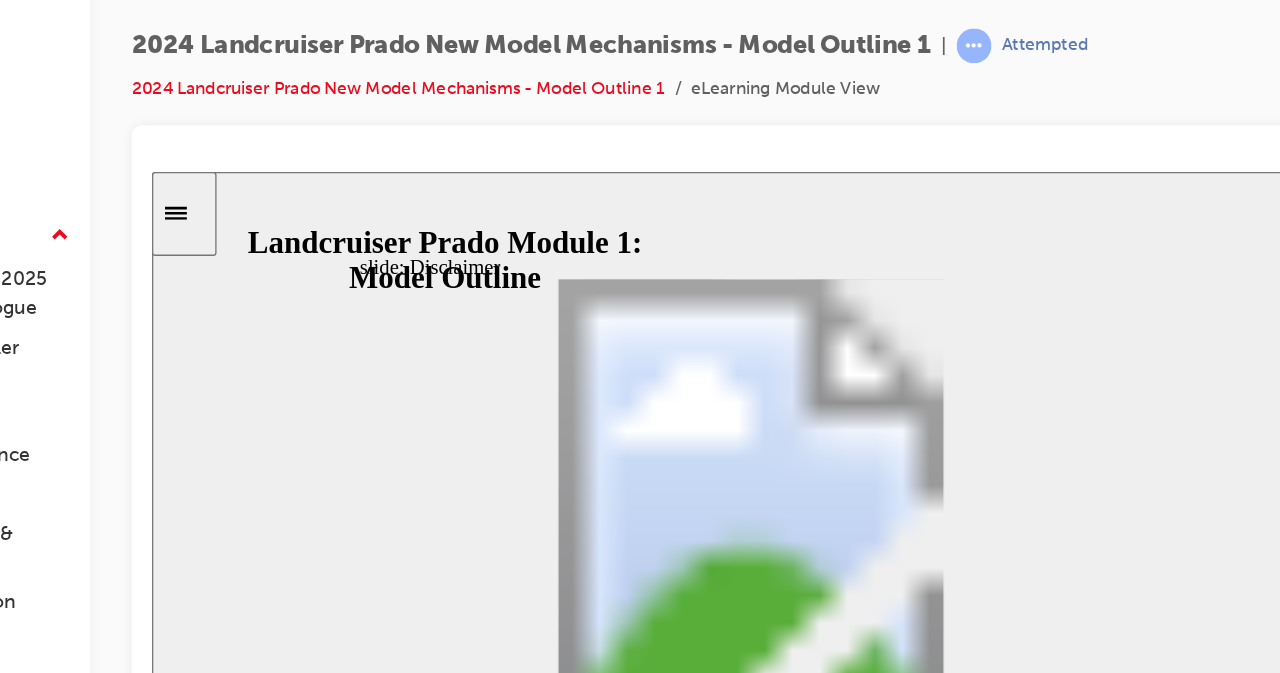 scroll, scrollTop: 0, scrollLeft: 0, axis: both 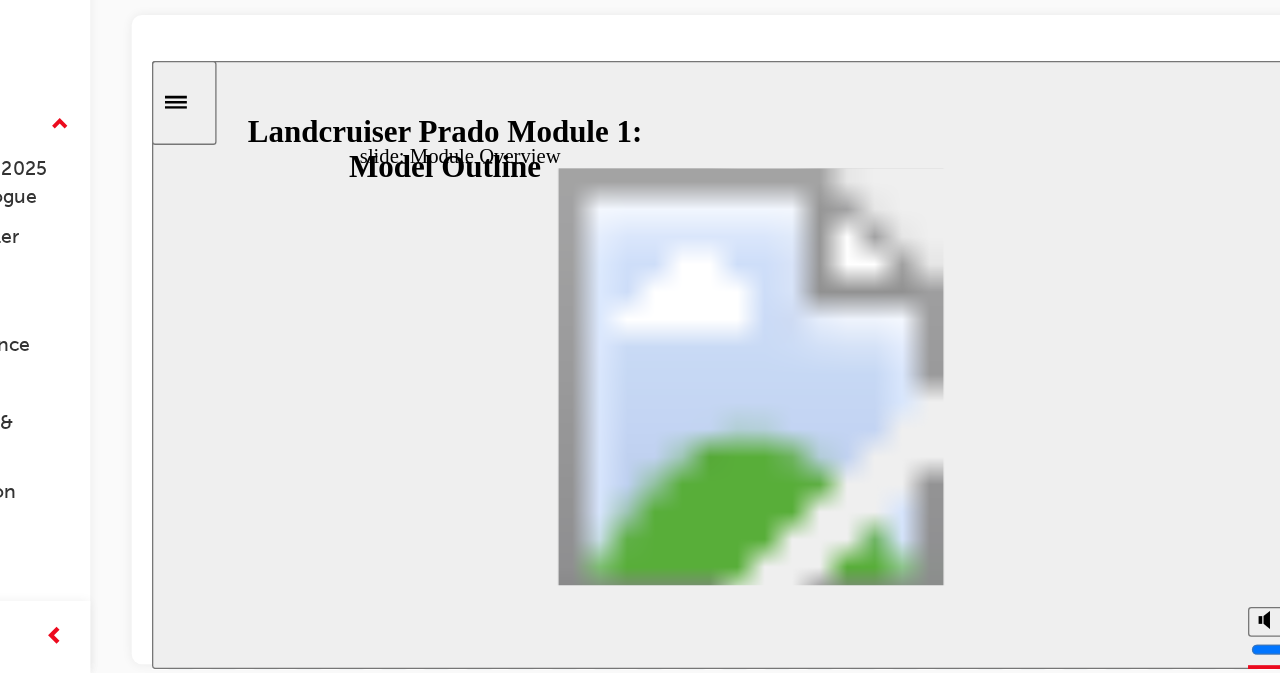 click 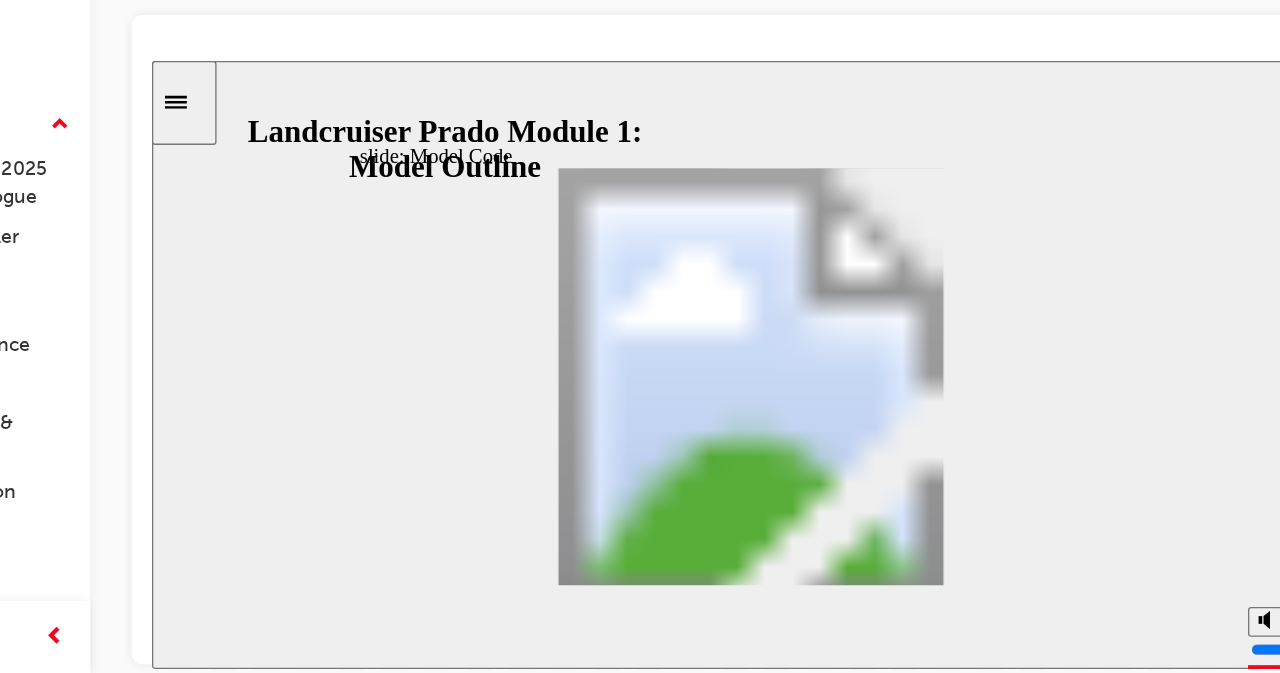 click 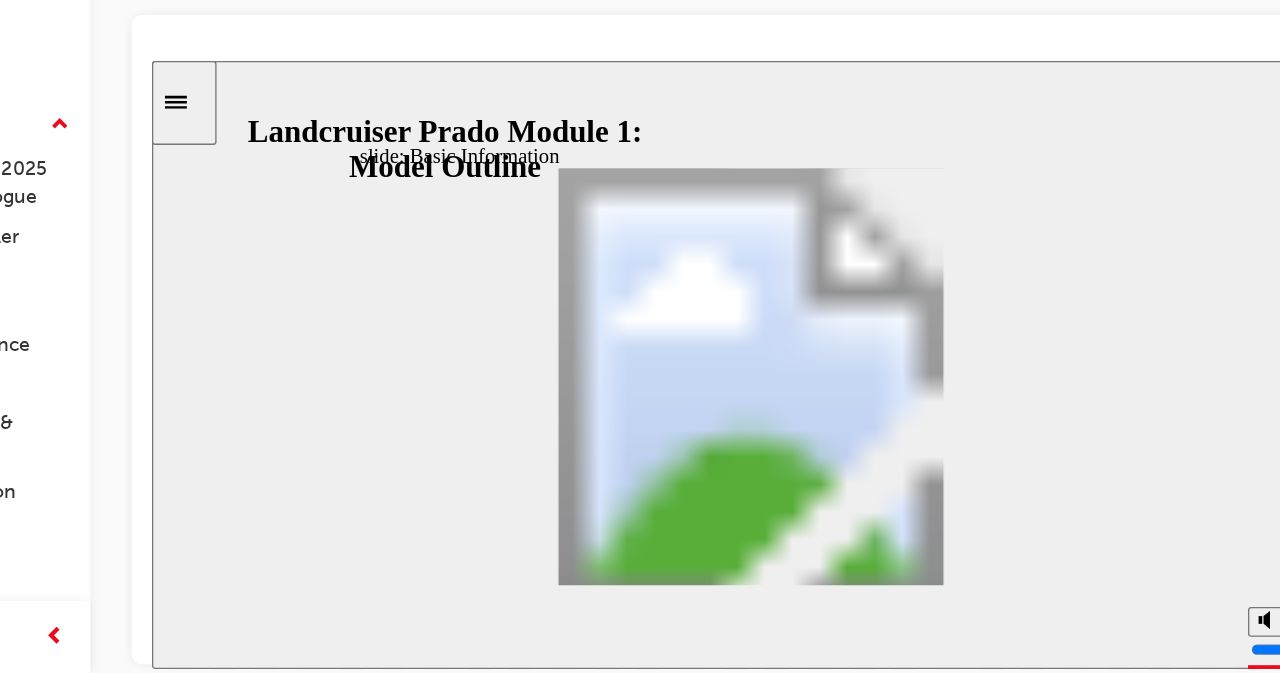 click at bounding box center (616, 1568) 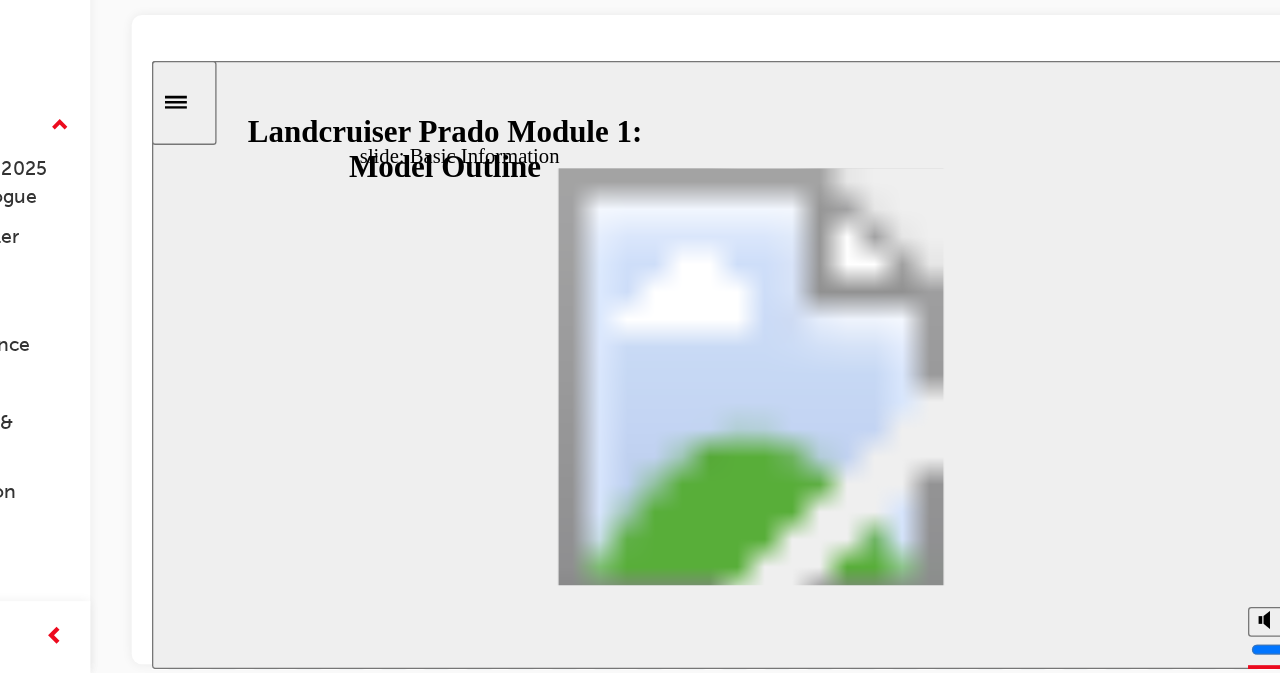 scroll, scrollTop: 0, scrollLeft: 0, axis: both 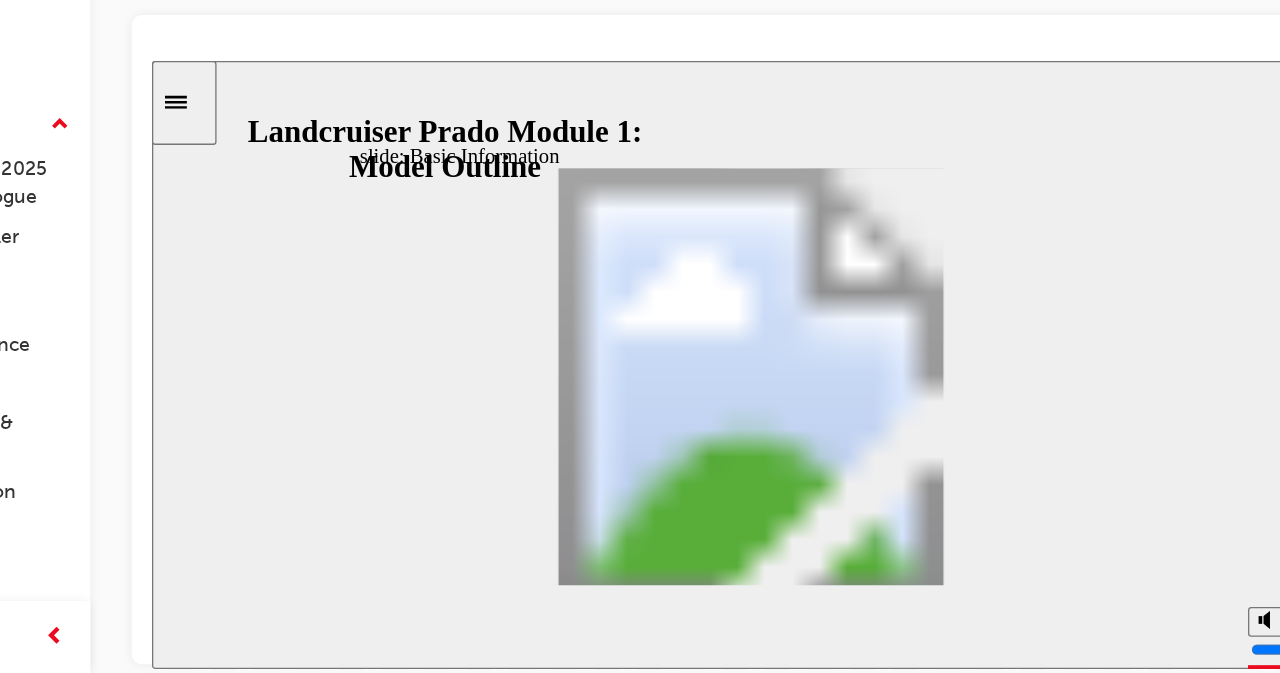 click 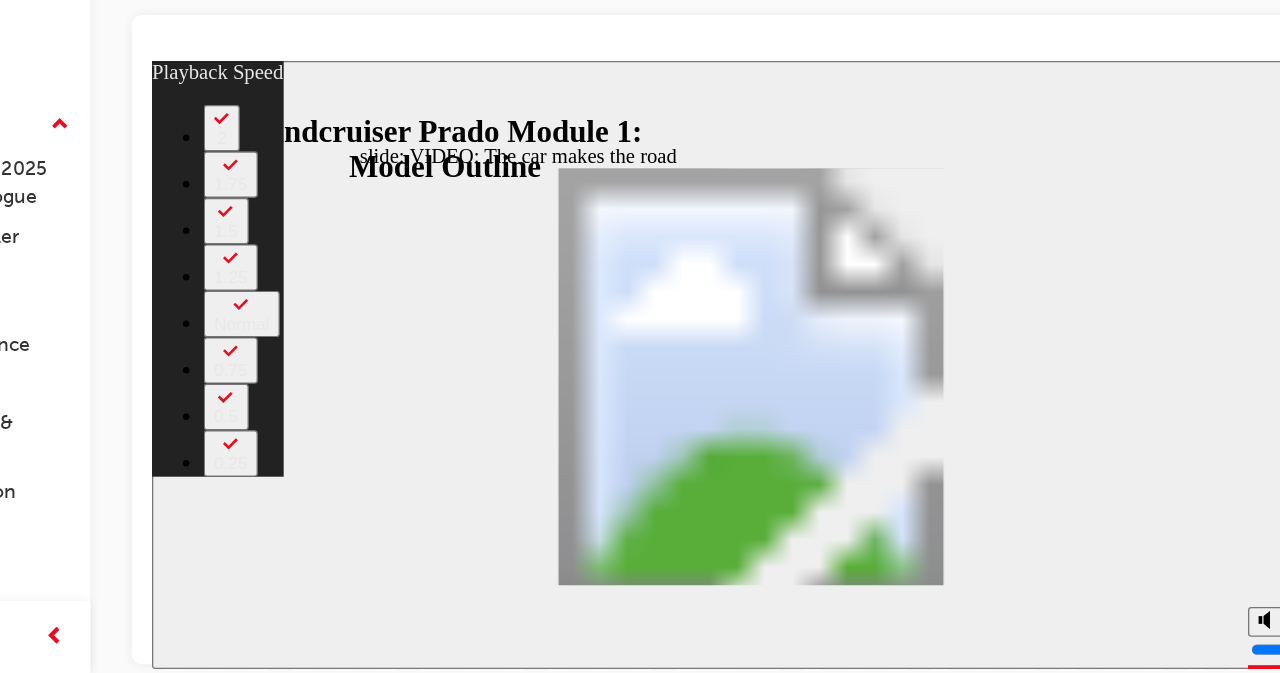 type on "0" 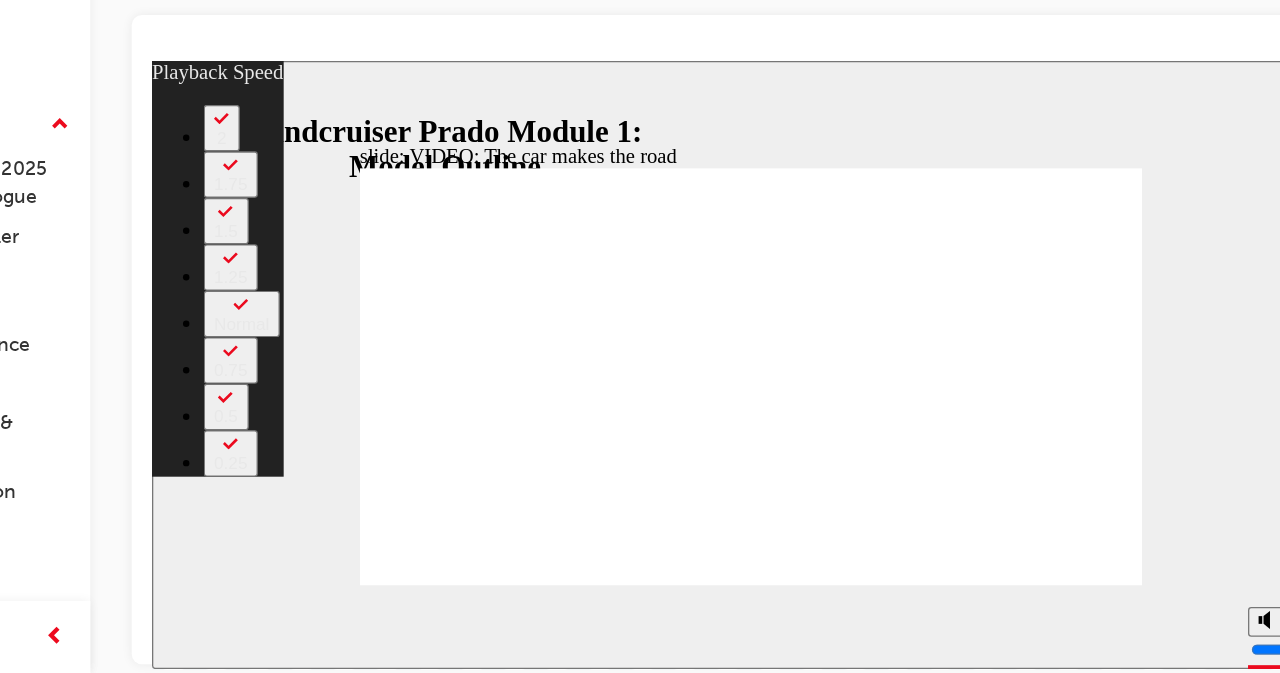 click at bounding box center [359, 3157] 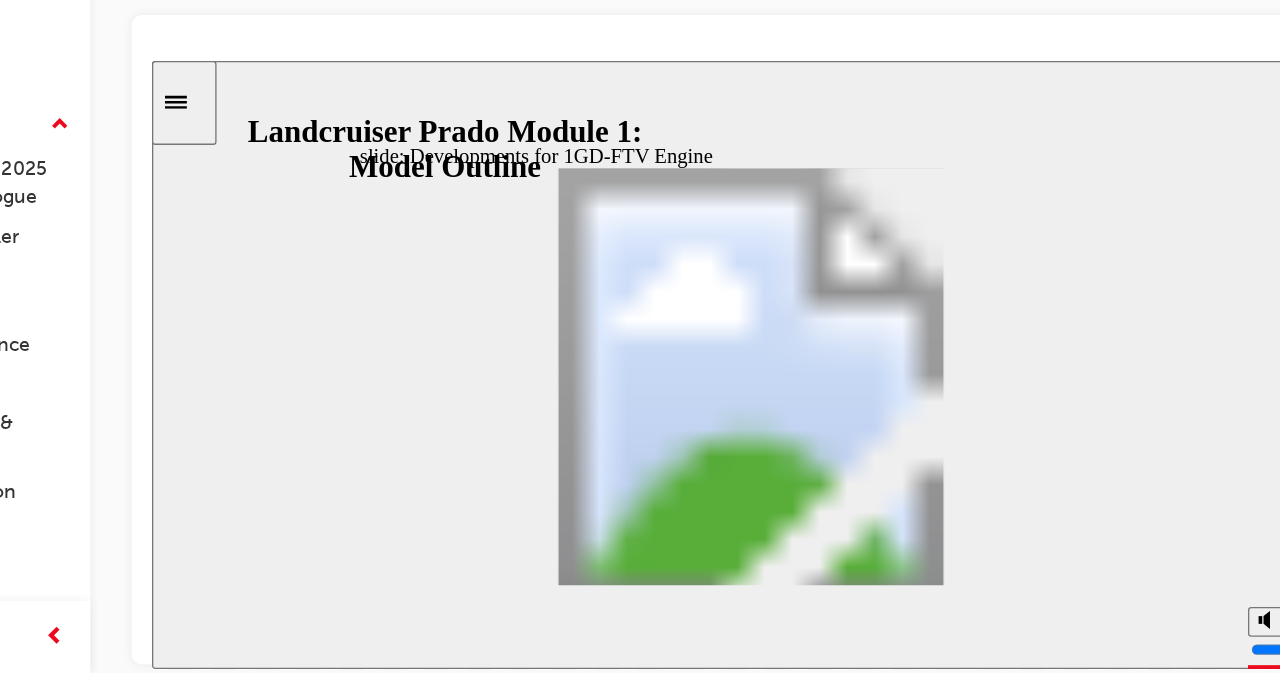 click at bounding box center (616, 1568) 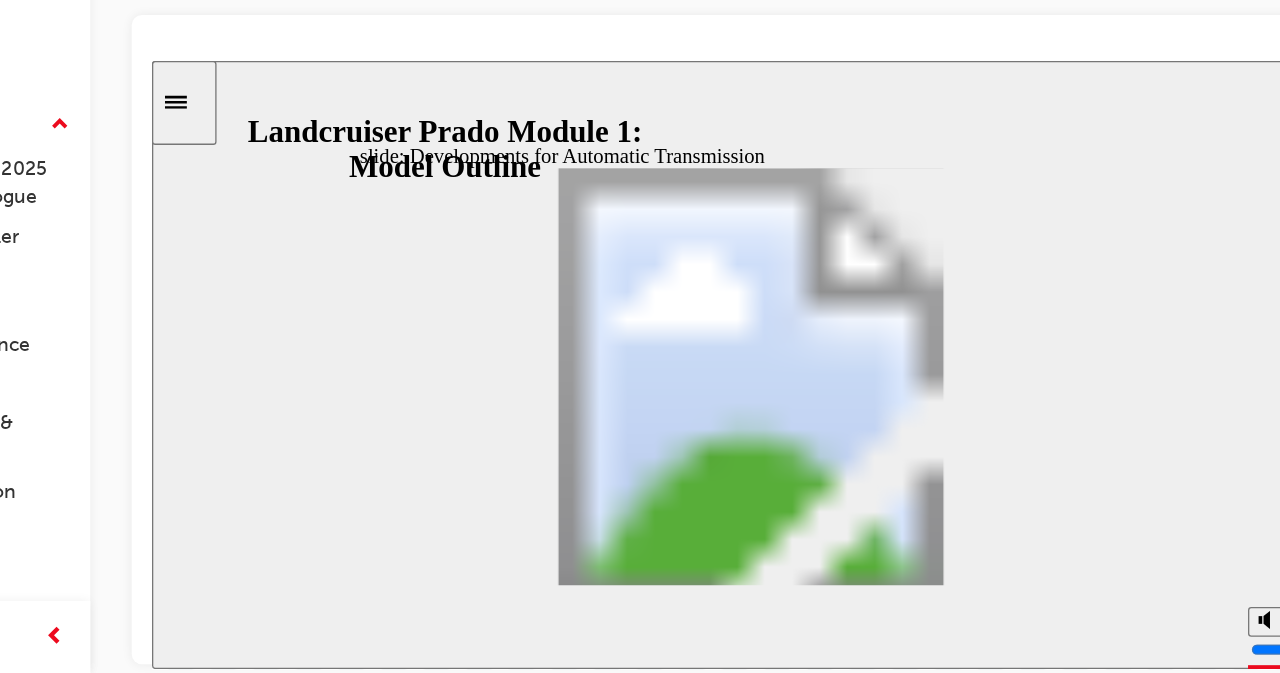 click on "Playback Speed
2
1.75" at bounding box center [616, 498] 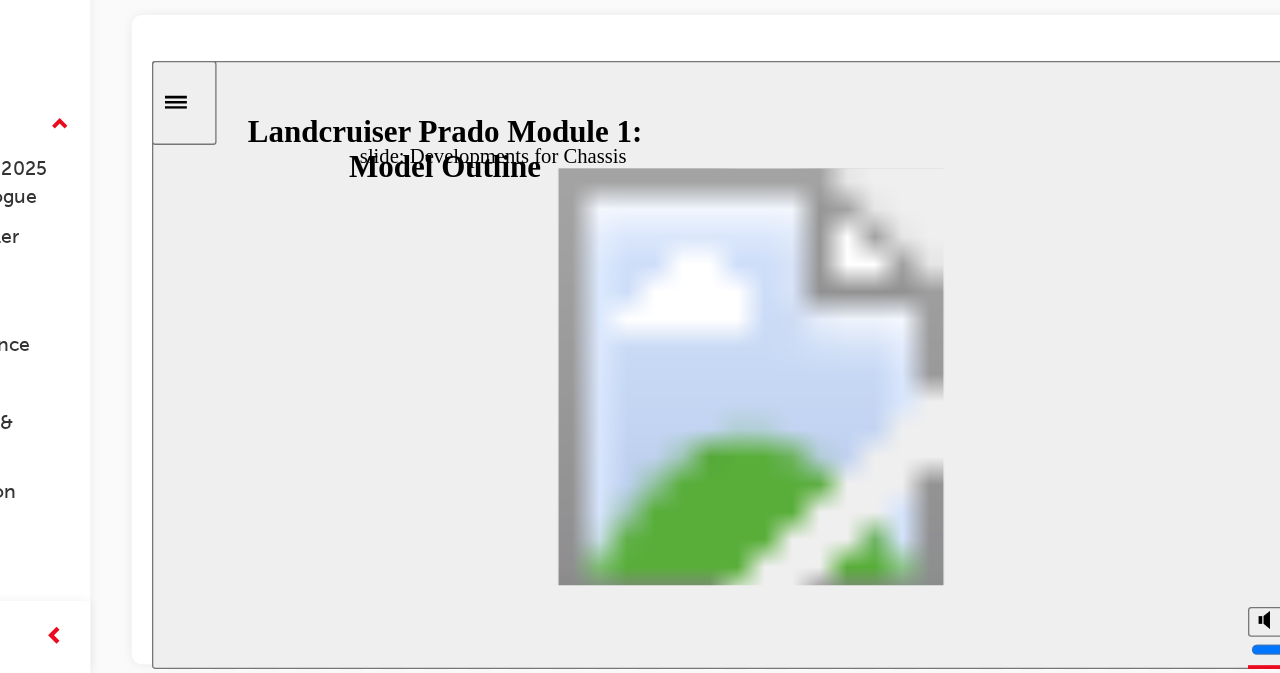 click 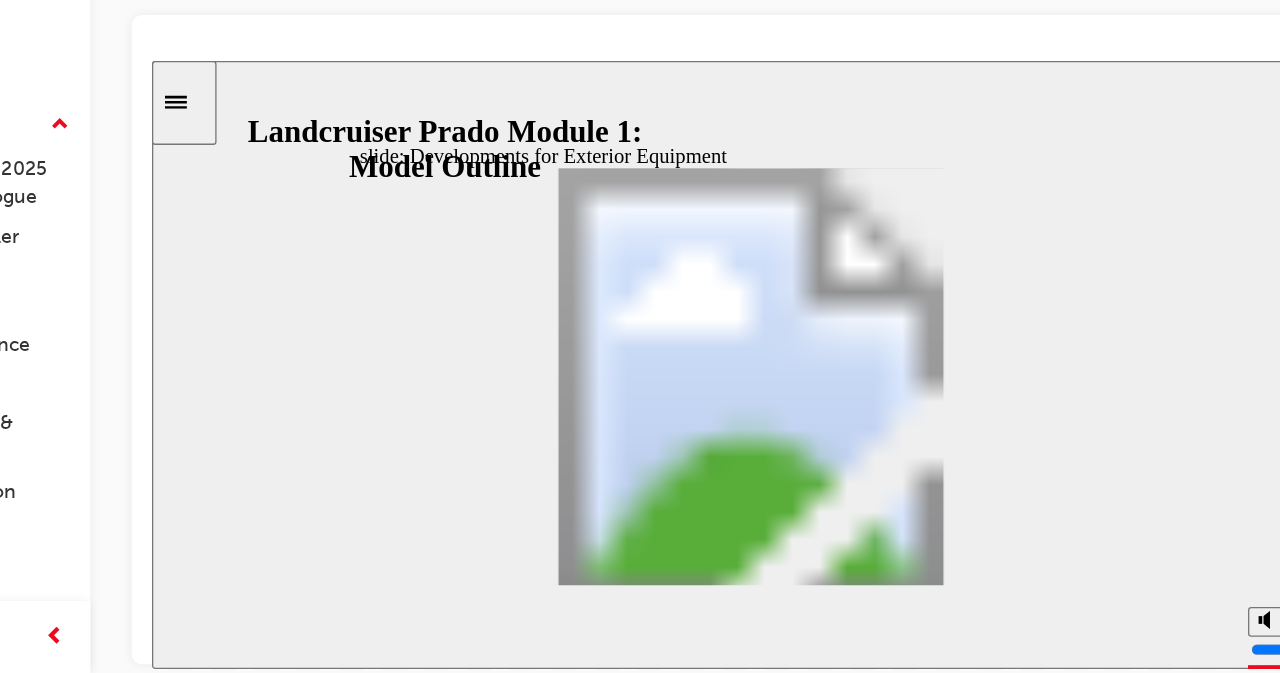 click 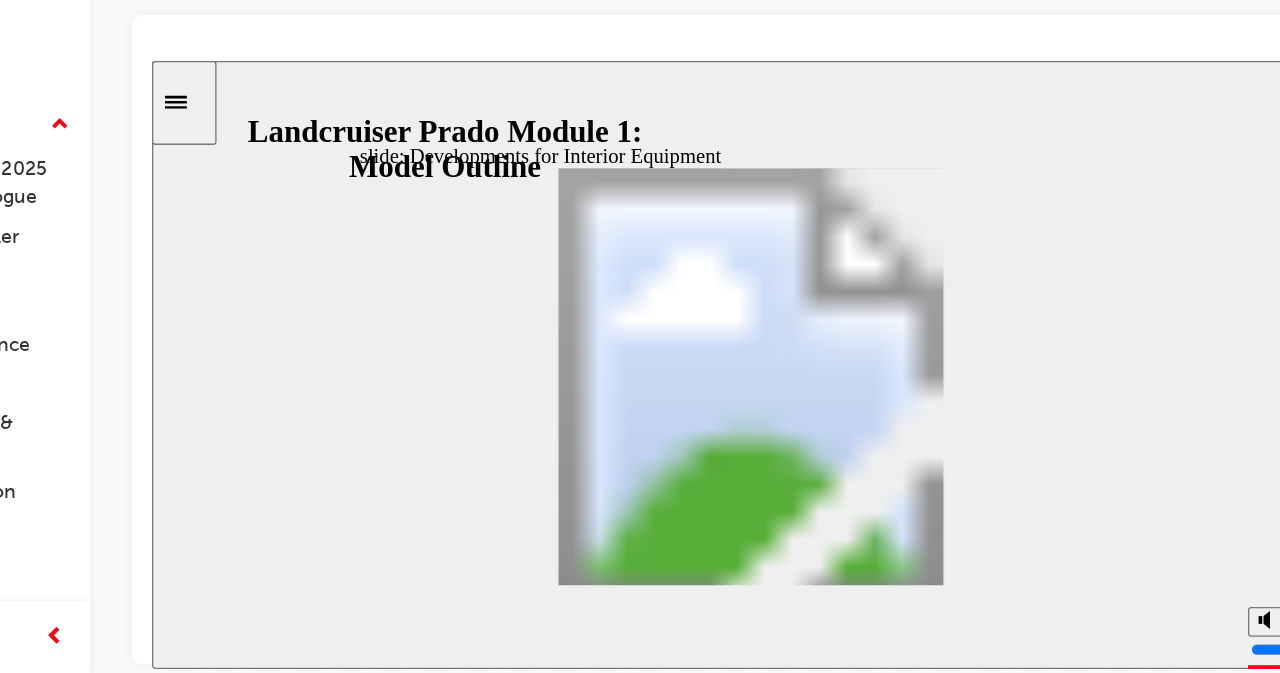 click 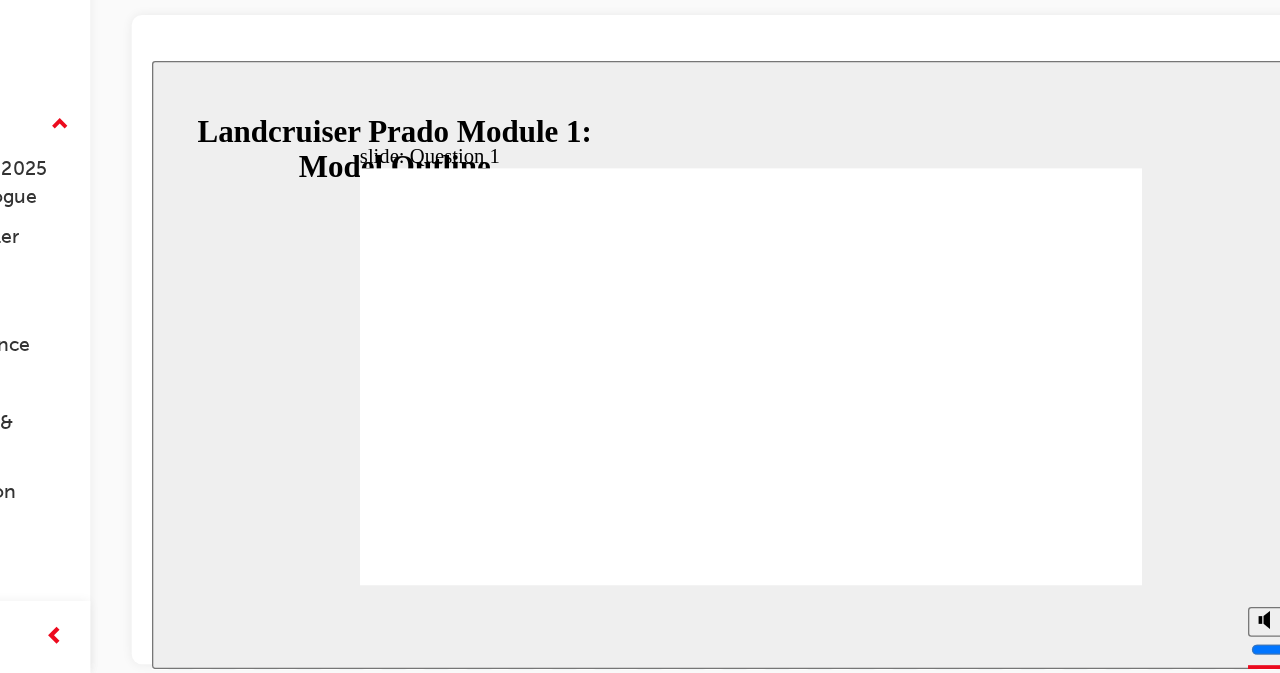radio on "true" 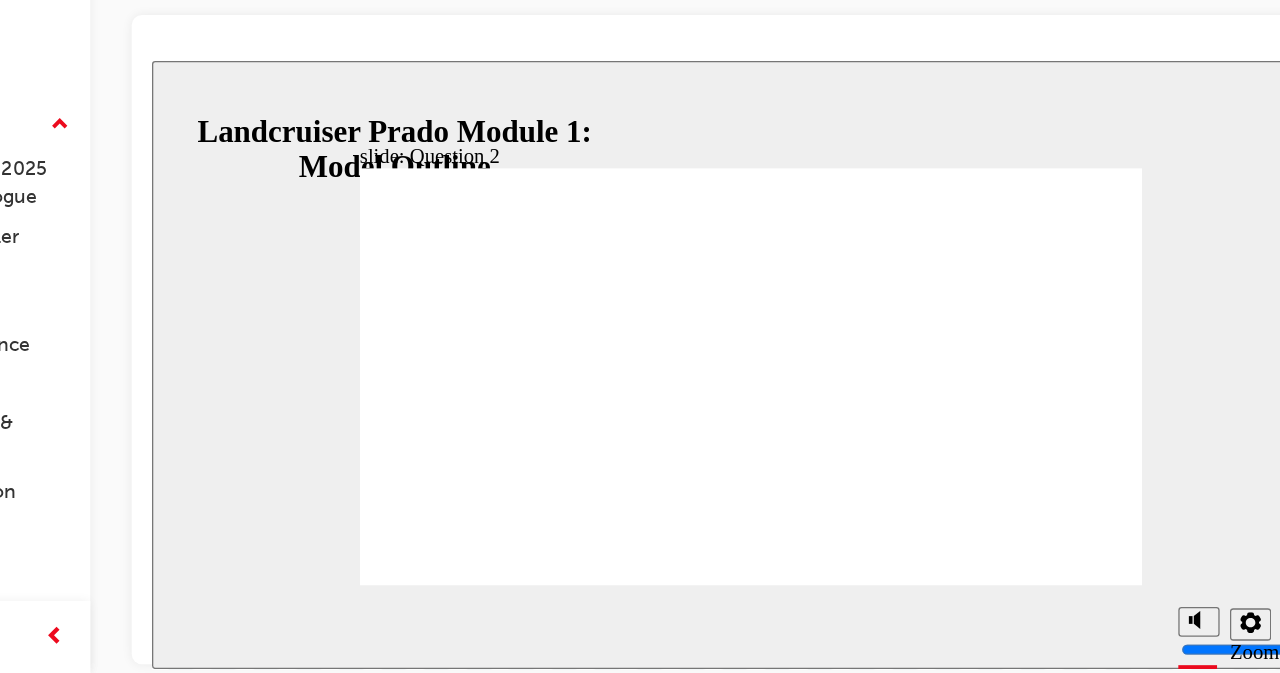 radio on "true" 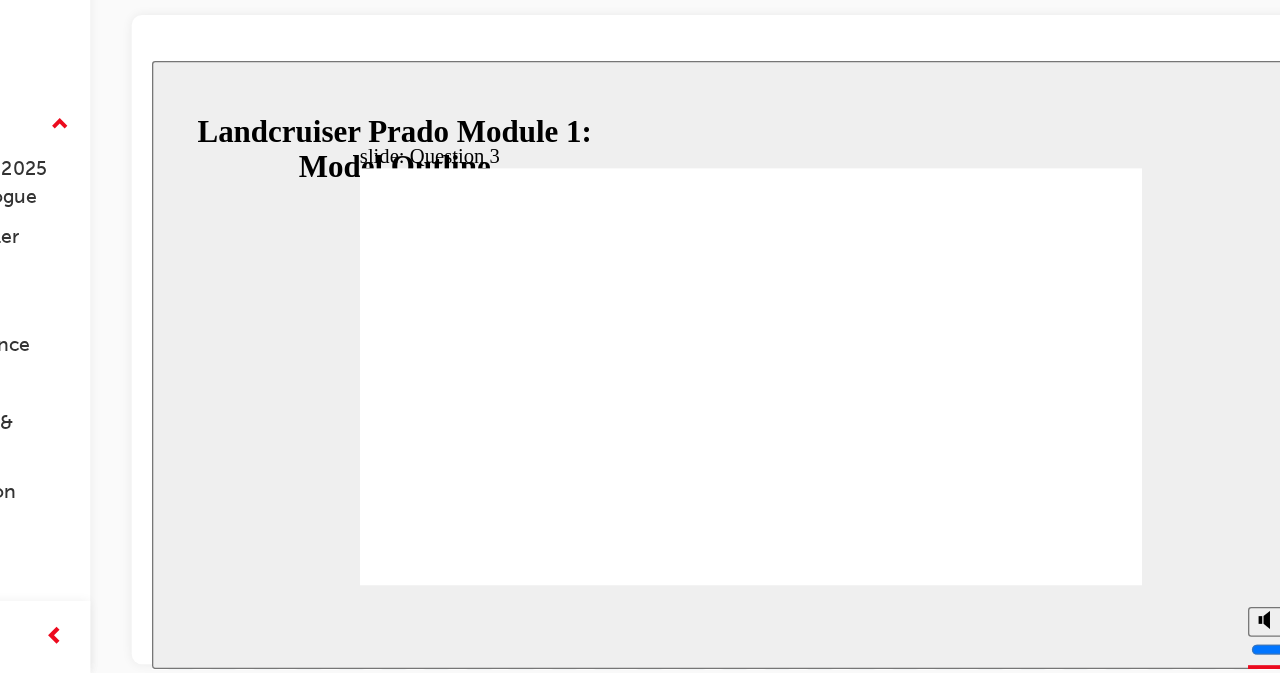 radio on "true" 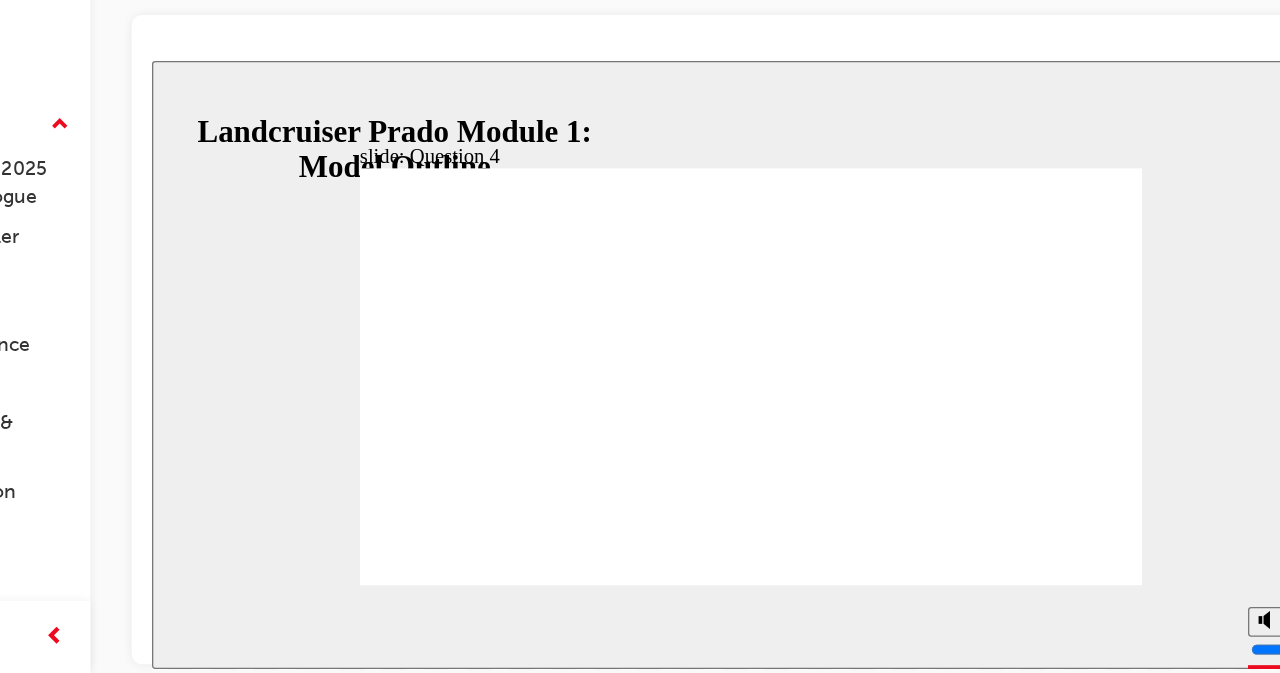 radio on "true" 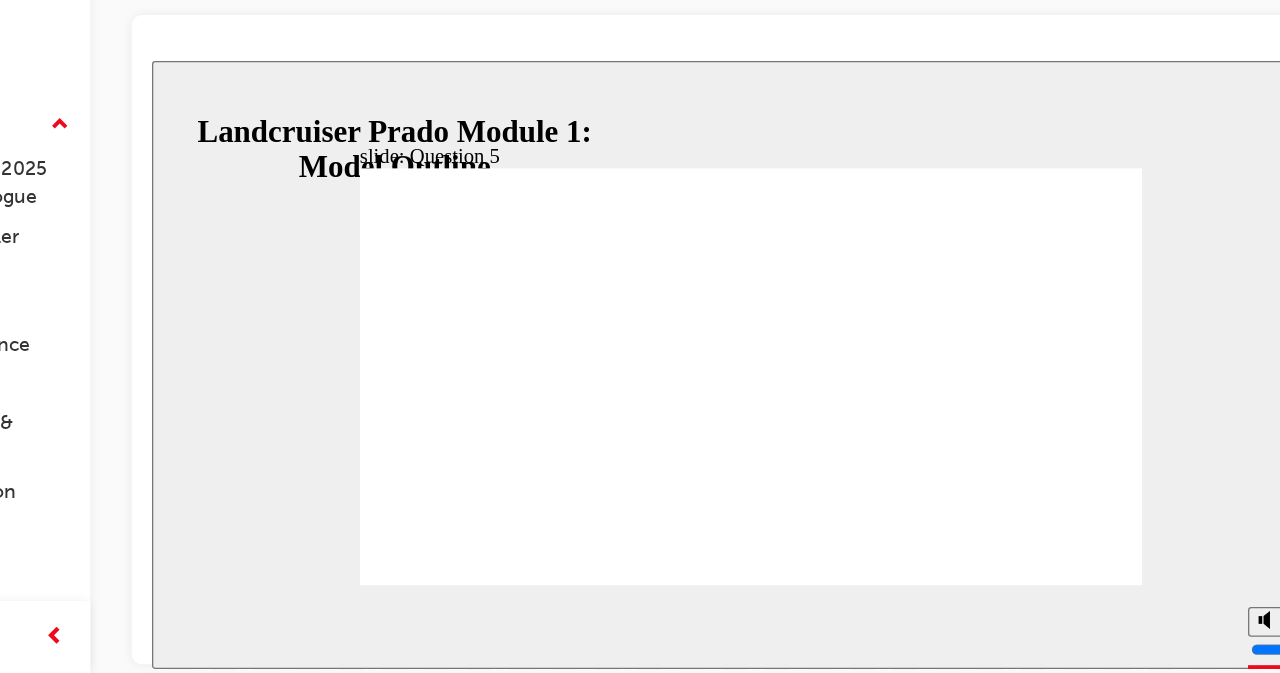 radio on "true" 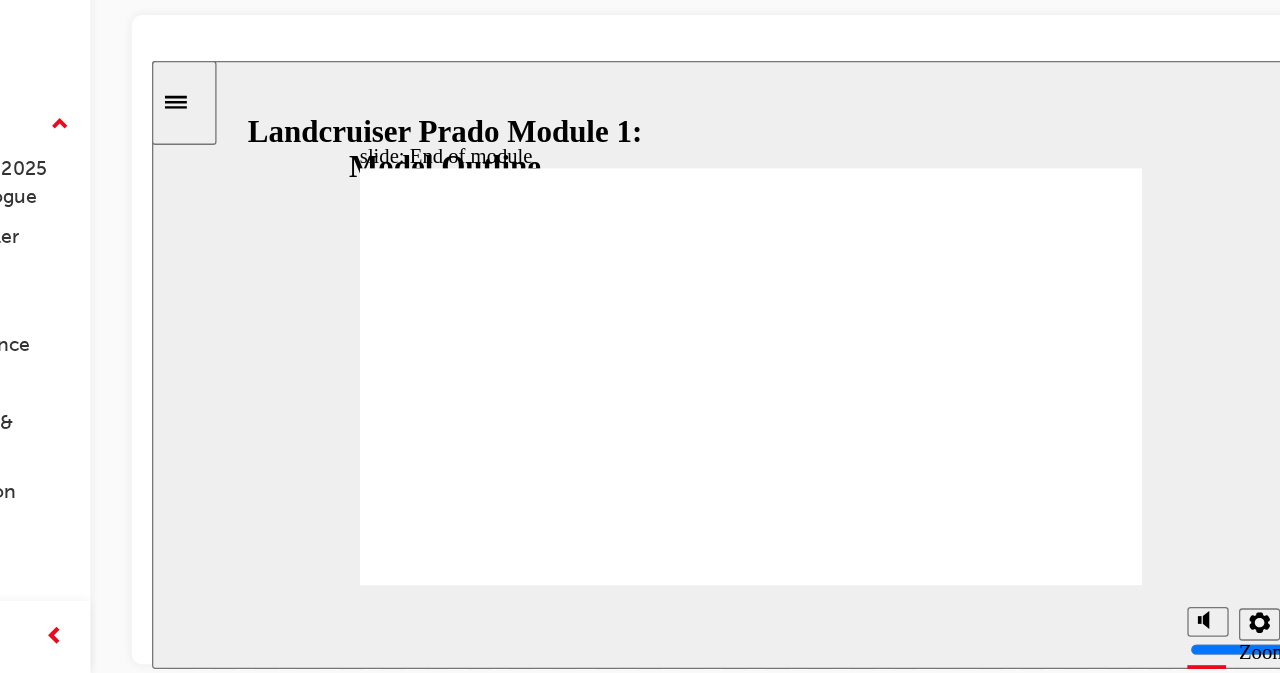 click 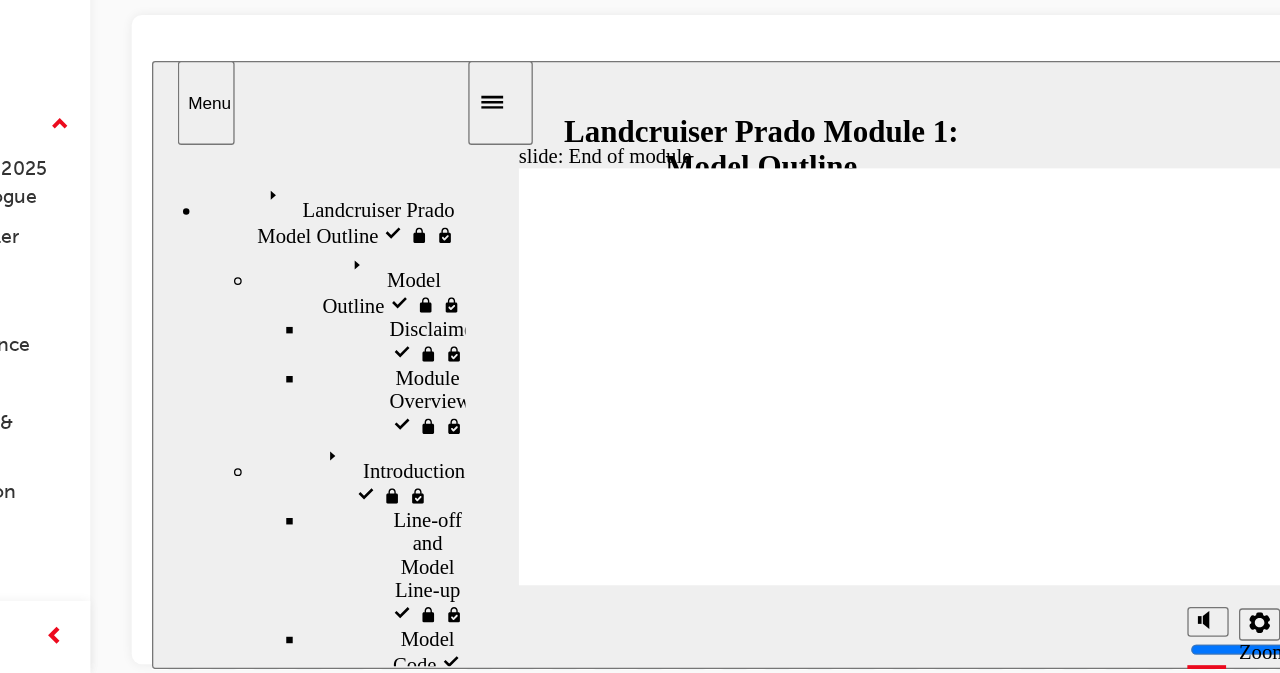 click on "Landcruiser Prado Model Outline visited
Landcruiser Prado Model Outline
Model Outline visited
Model Outline" at bounding box center [273, 332] 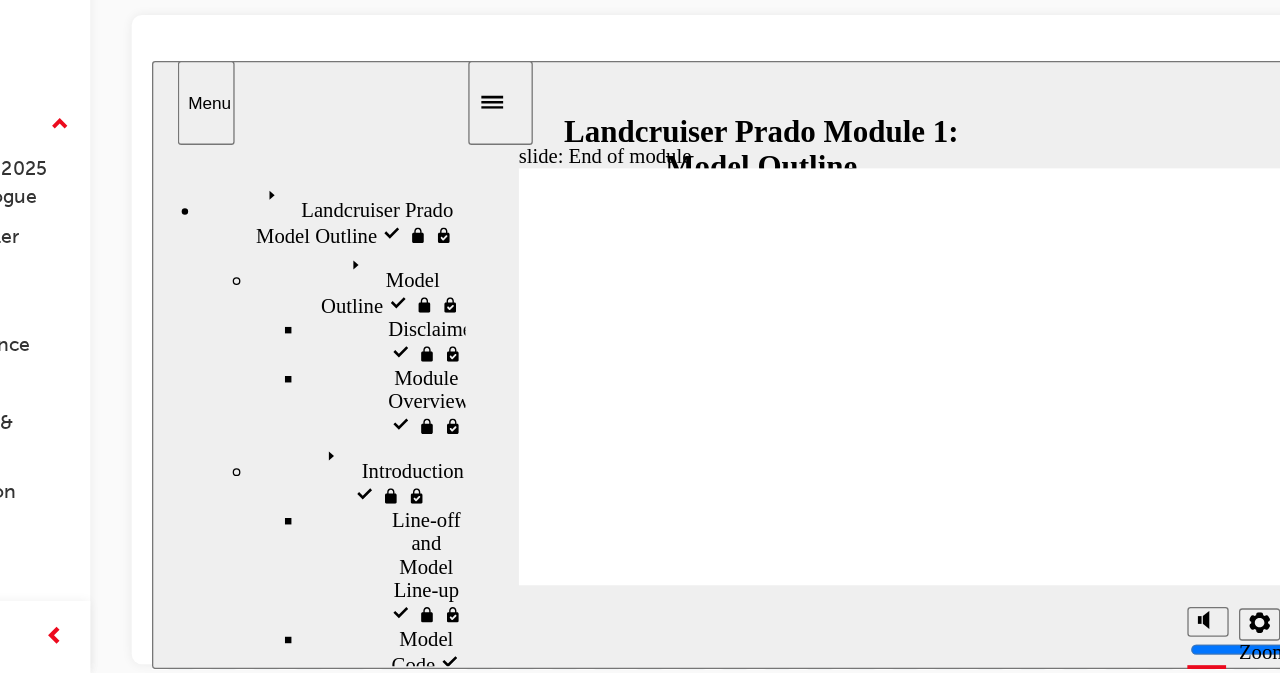 scroll, scrollTop: 0, scrollLeft: 0, axis: both 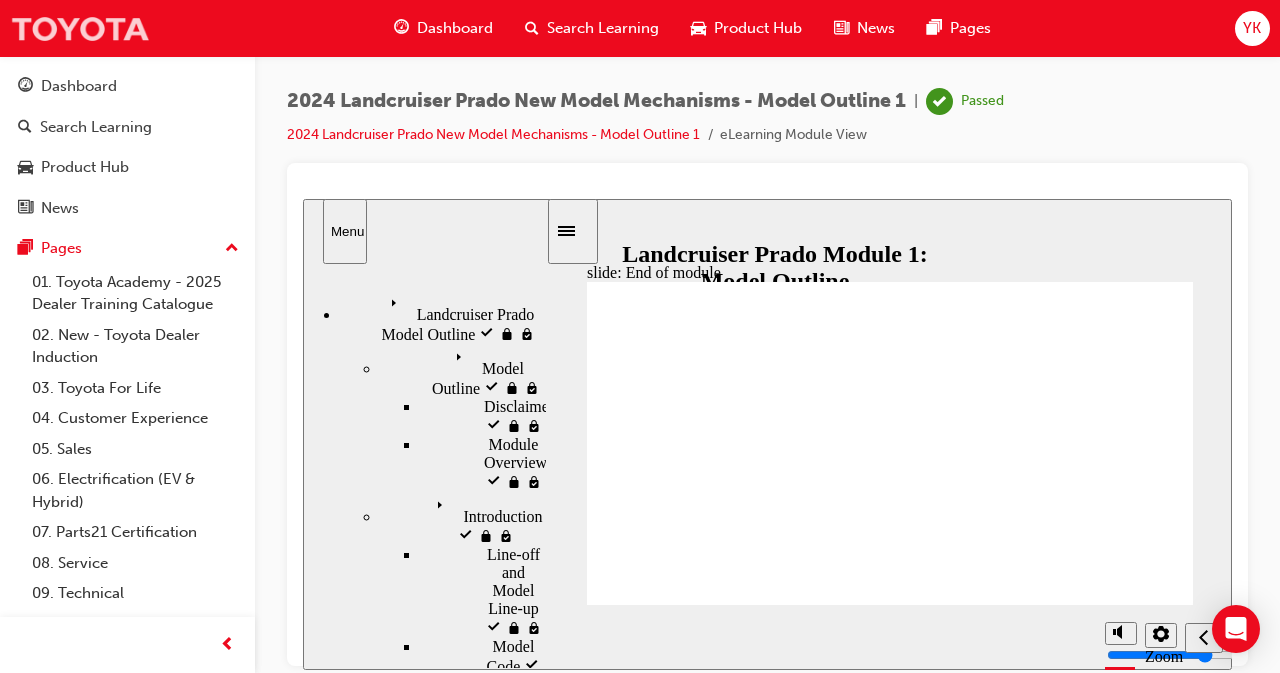 click at bounding box center (80, 28) 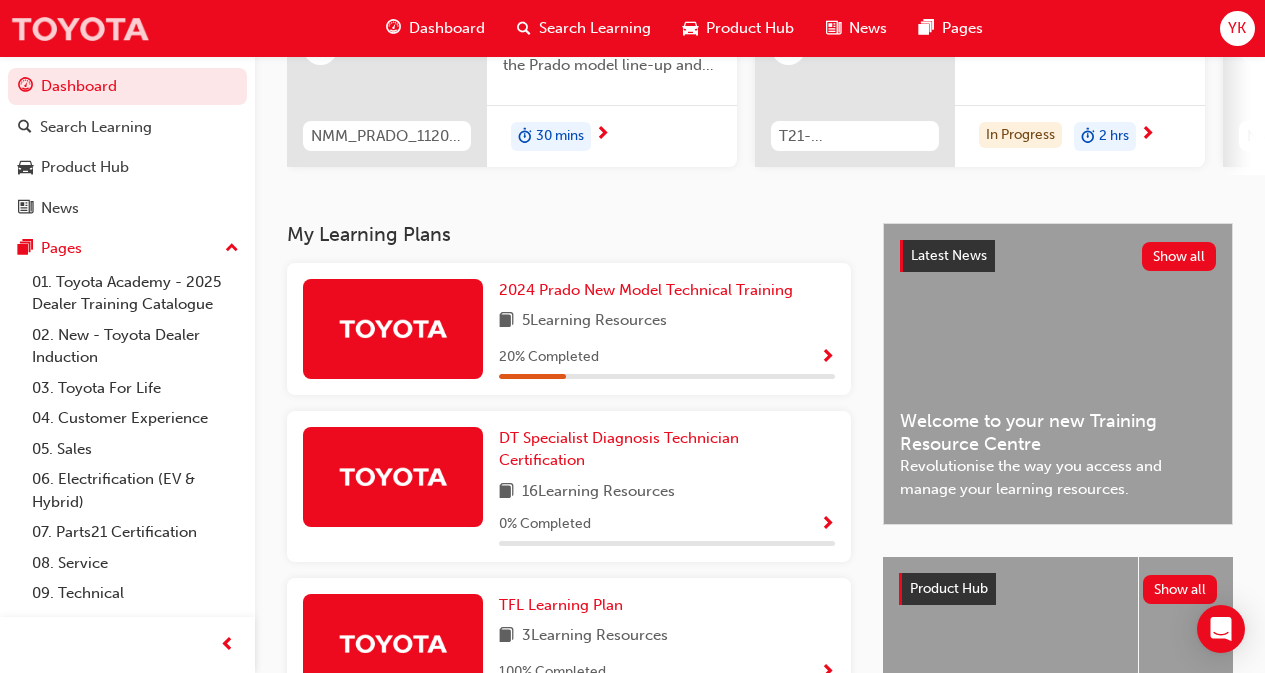 scroll, scrollTop: 288, scrollLeft: 0, axis: vertical 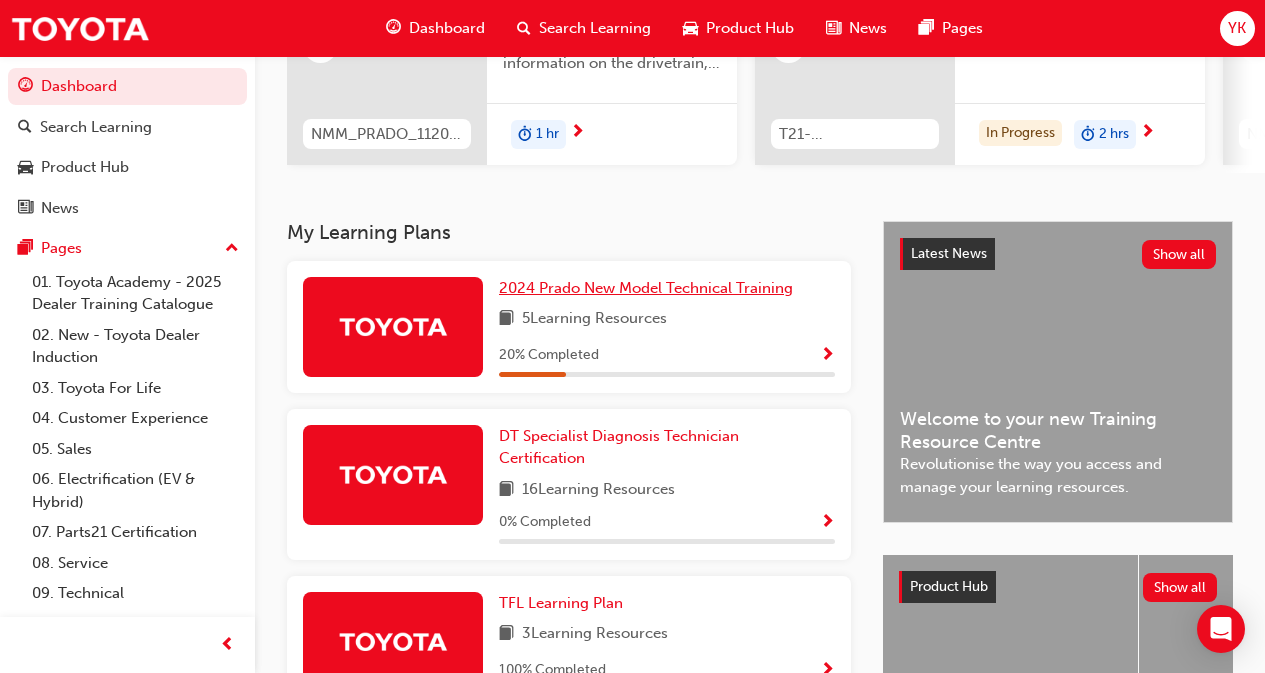 click on "2024 Prado New Model Technical Training" at bounding box center [646, 288] 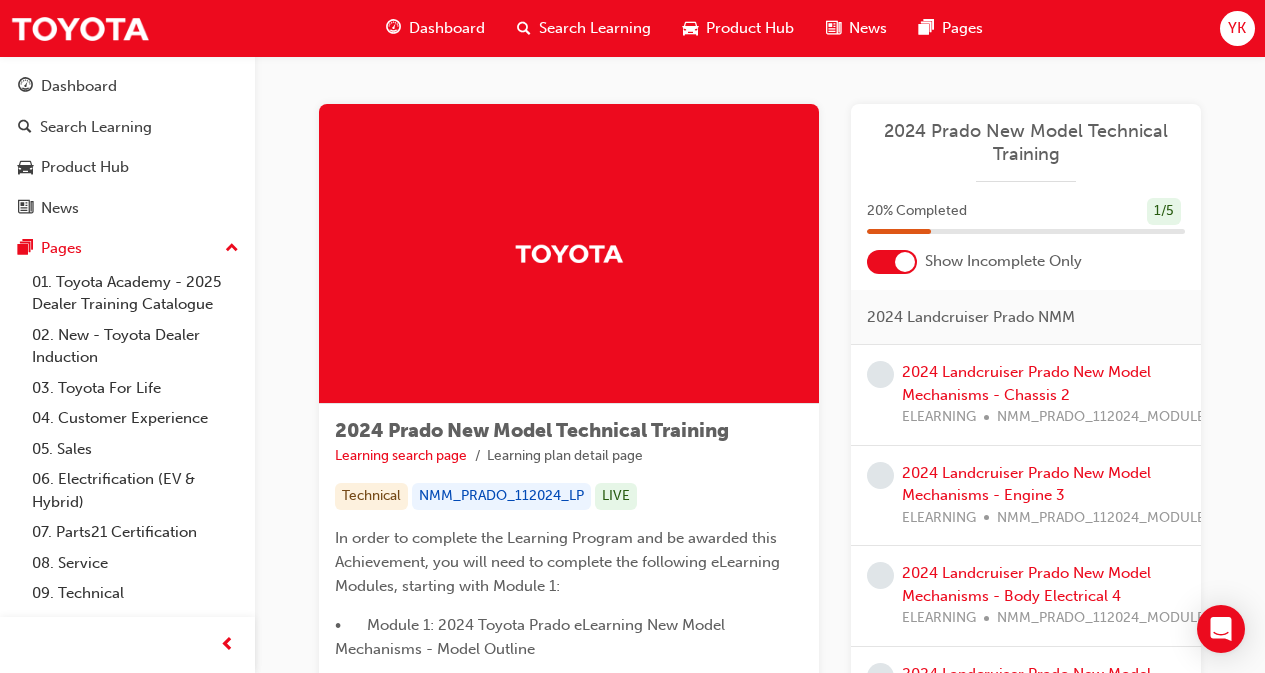 click at bounding box center (905, 262) 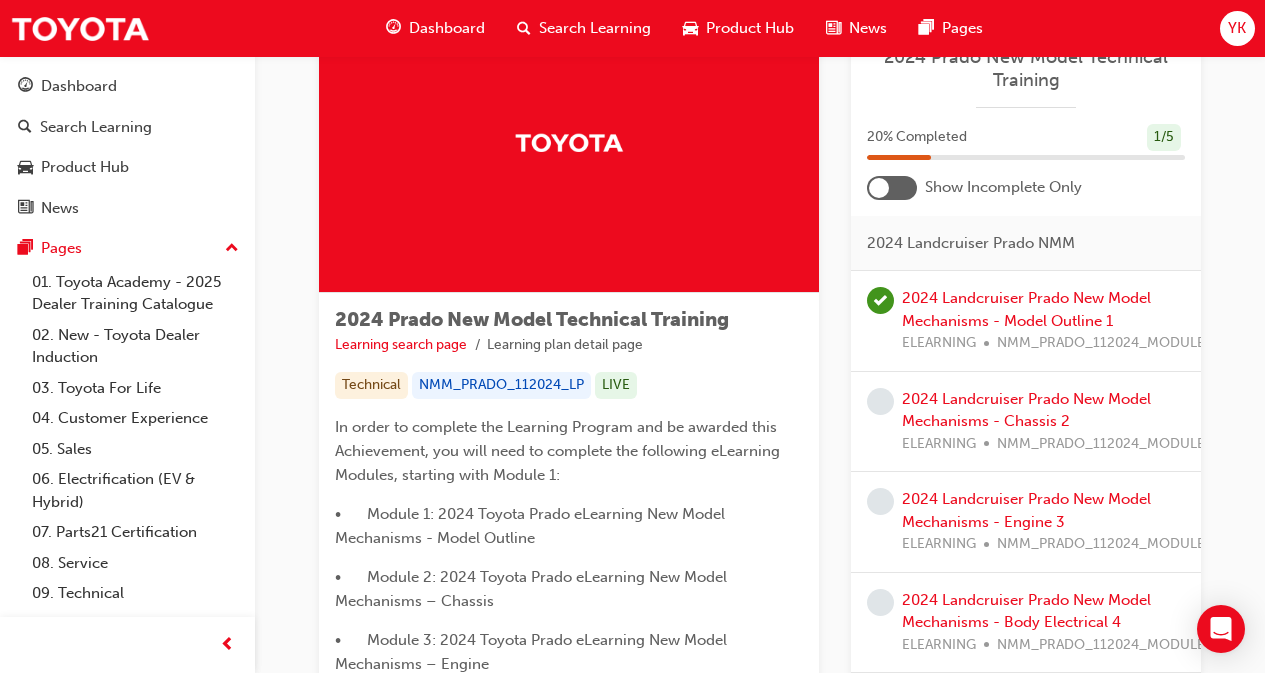 scroll, scrollTop: 0, scrollLeft: 0, axis: both 